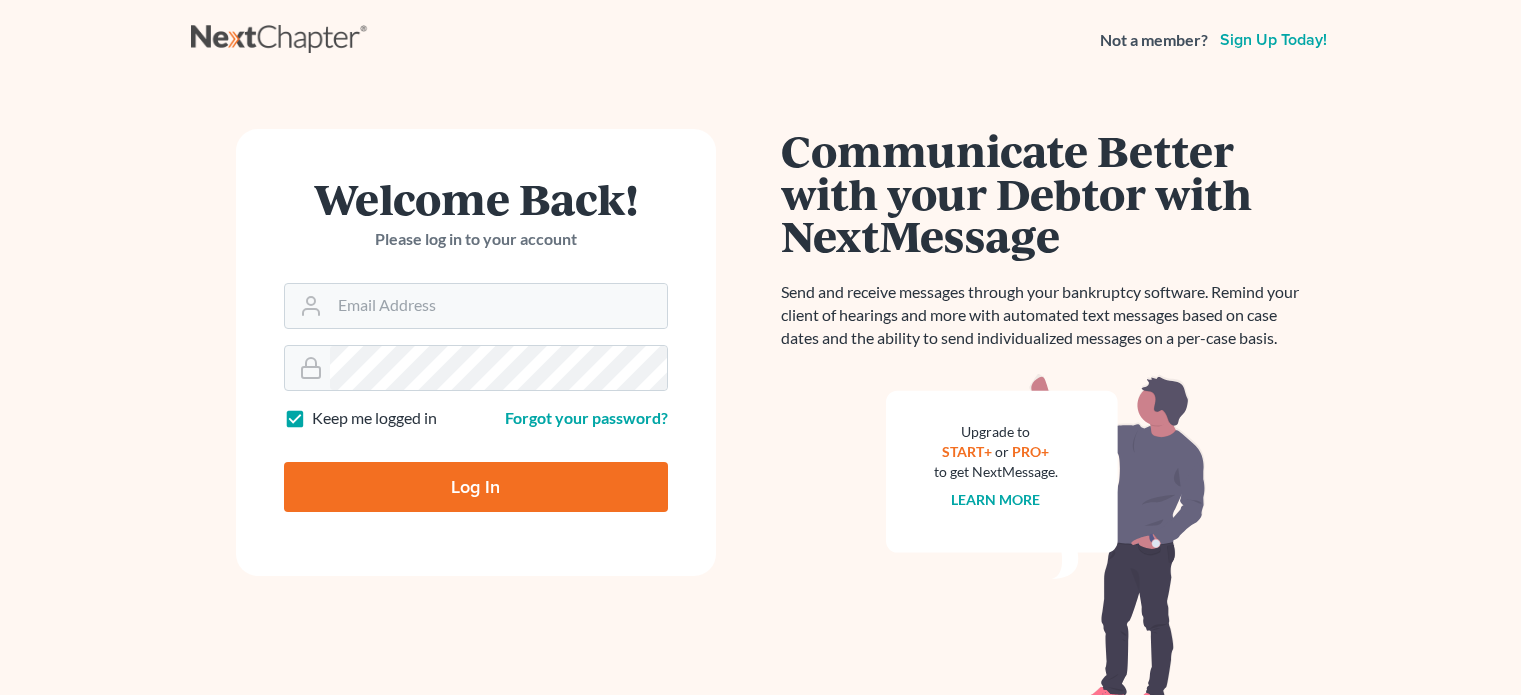 scroll, scrollTop: 0, scrollLeft: 0, axis: both 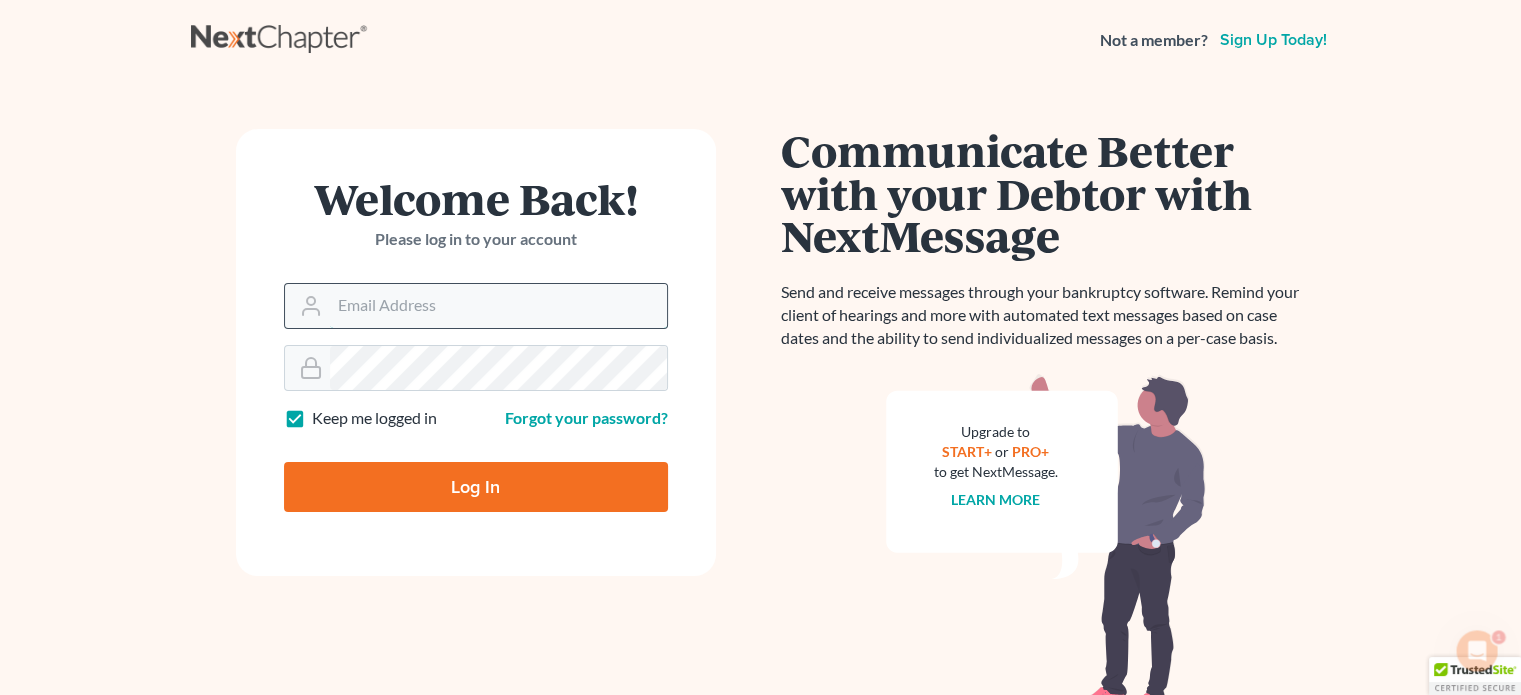click on "Email Address" at bounding box center [498, 306] 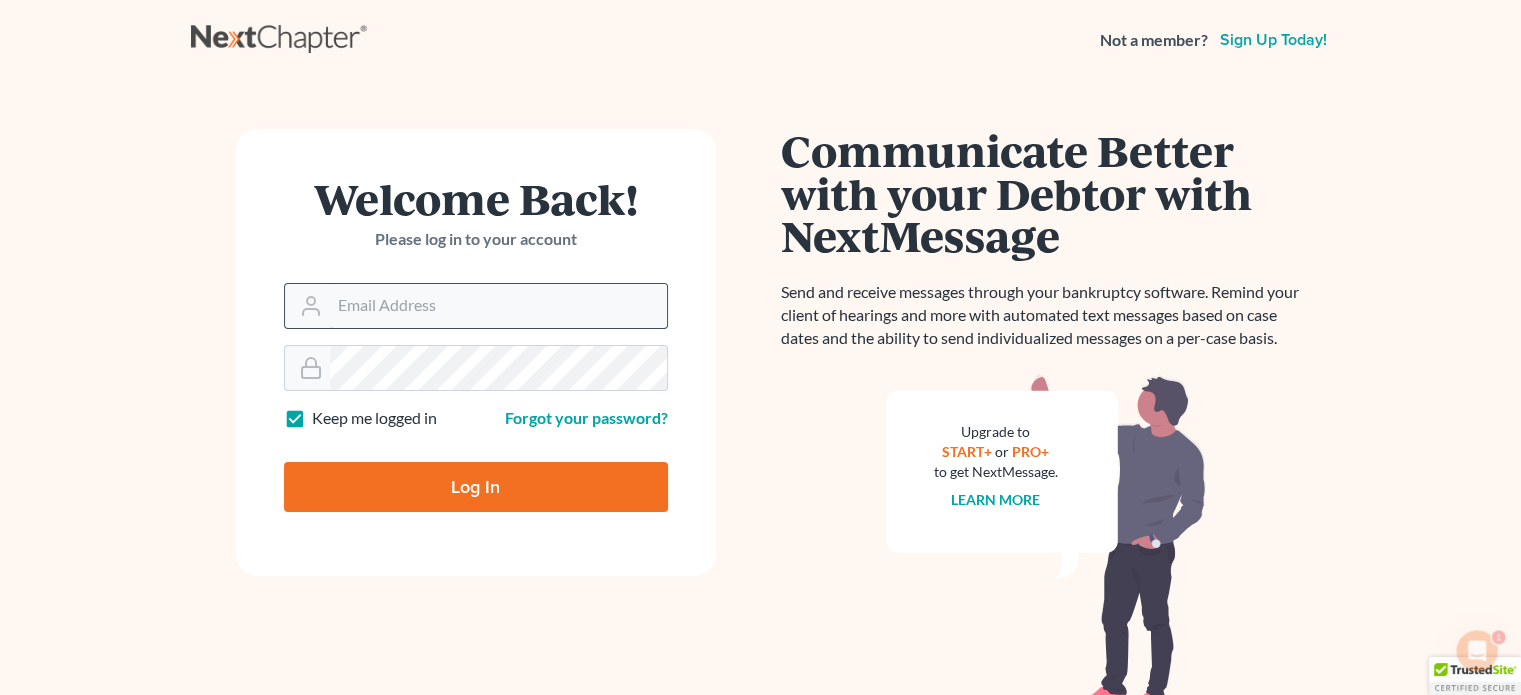 type on "scampbell@suharlaw.com" 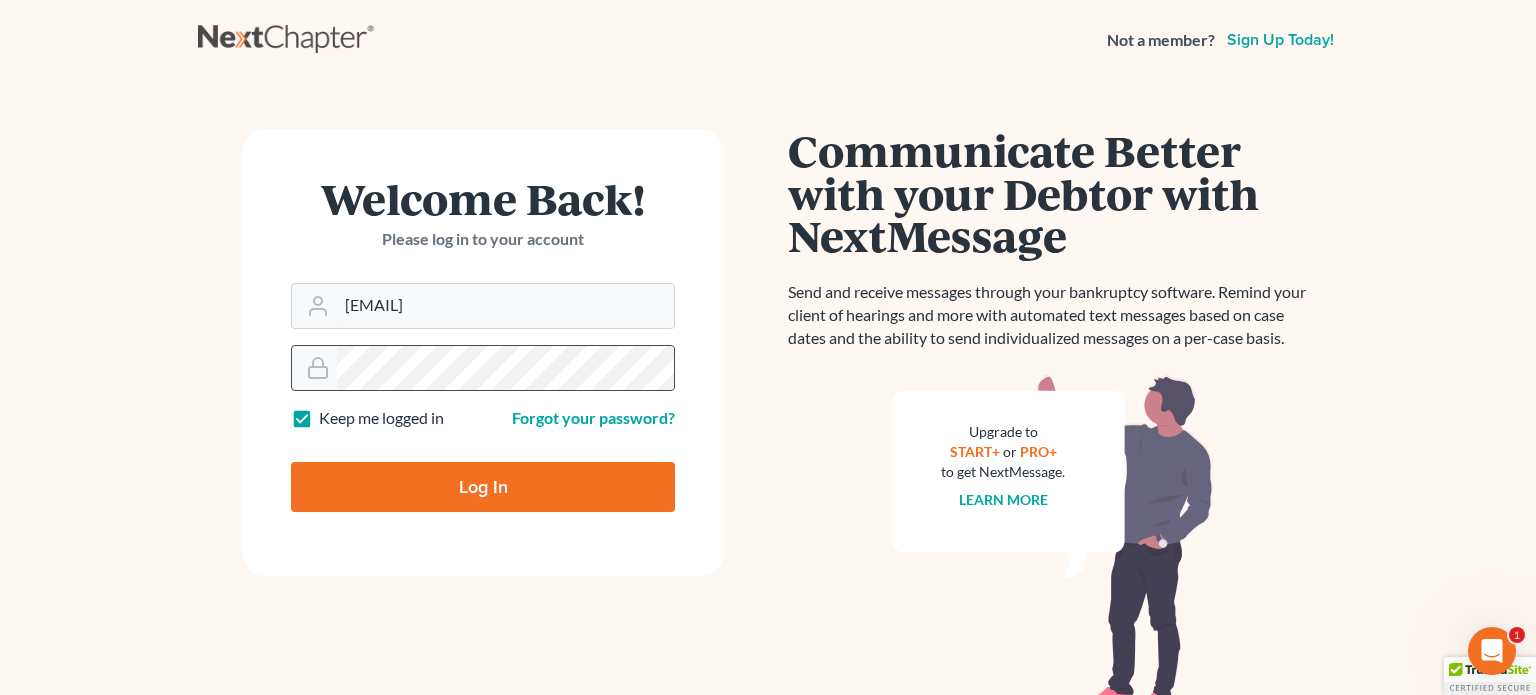 click 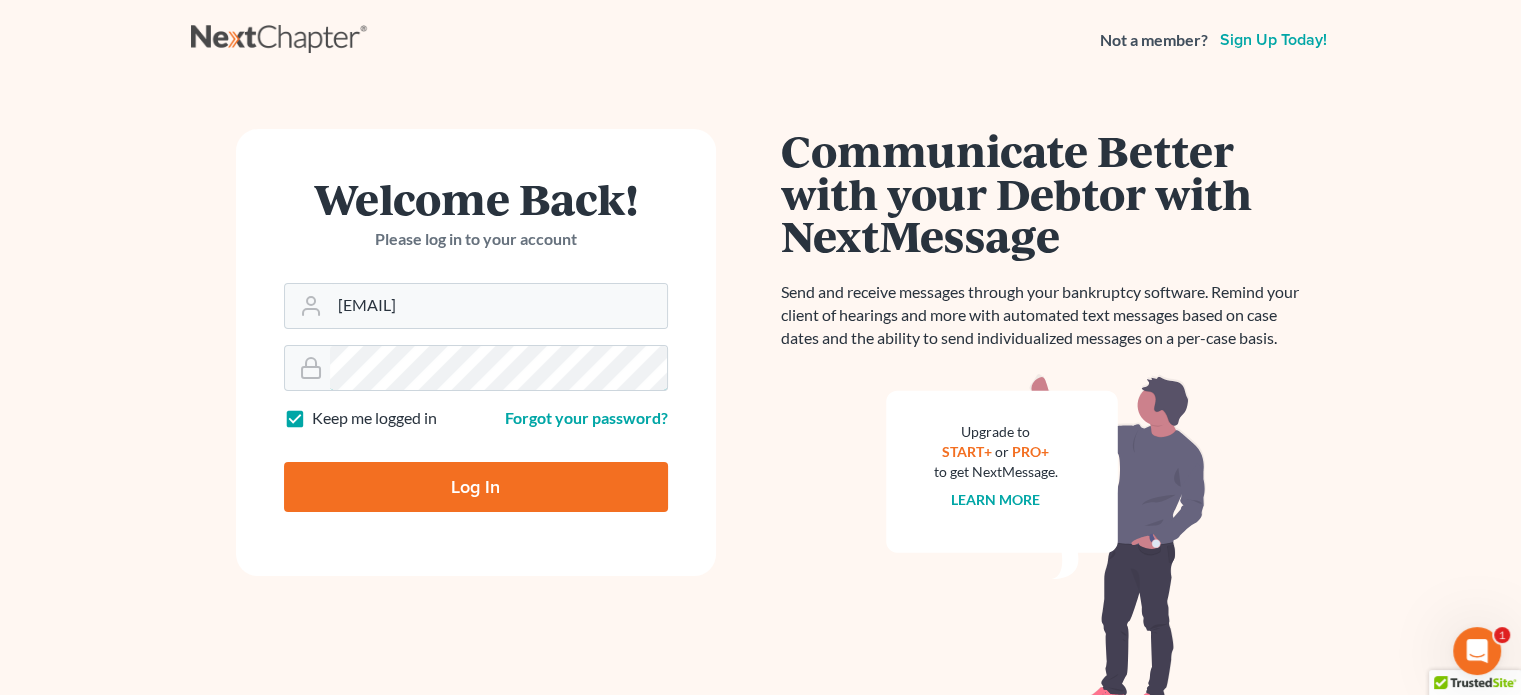 click on "Log In" at bounding box center (476, 487) 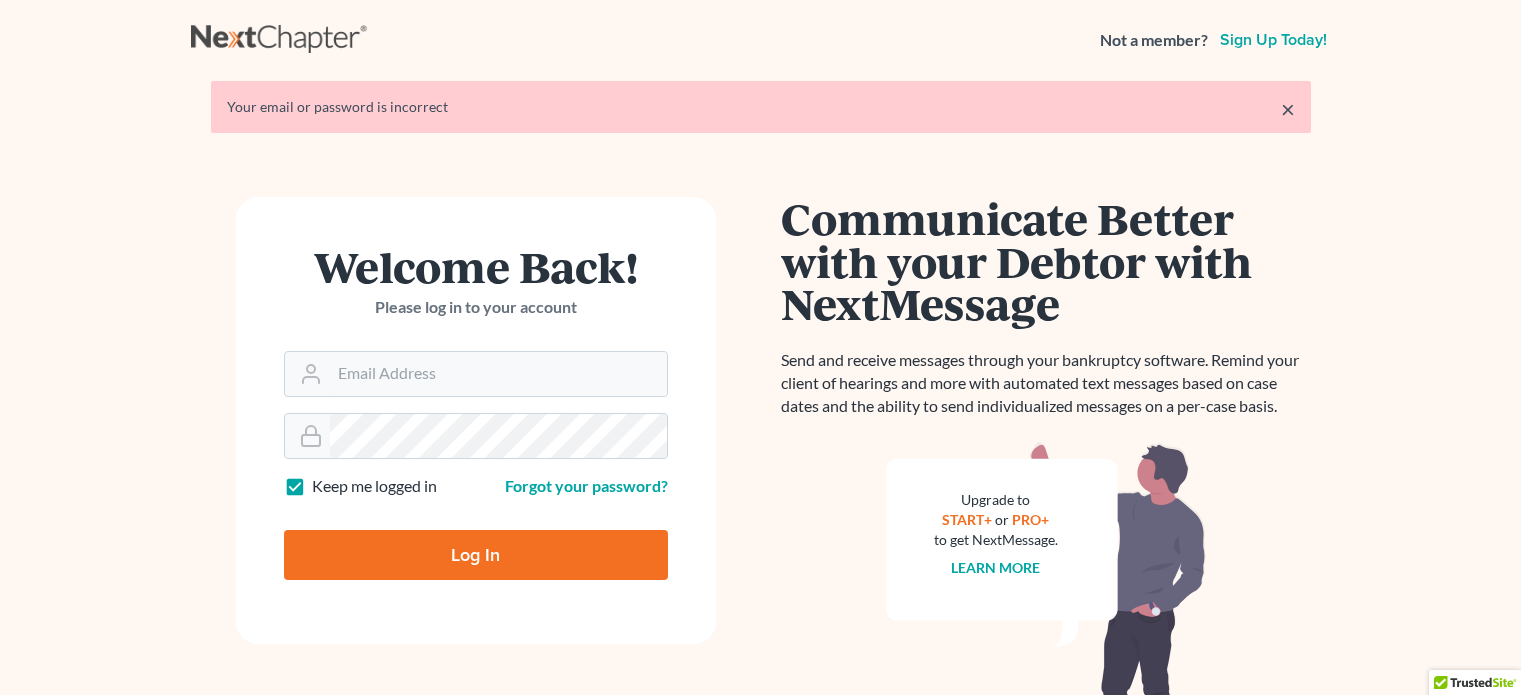 scroll, scrollTop: 0, scrollLeft: 0, axis: both 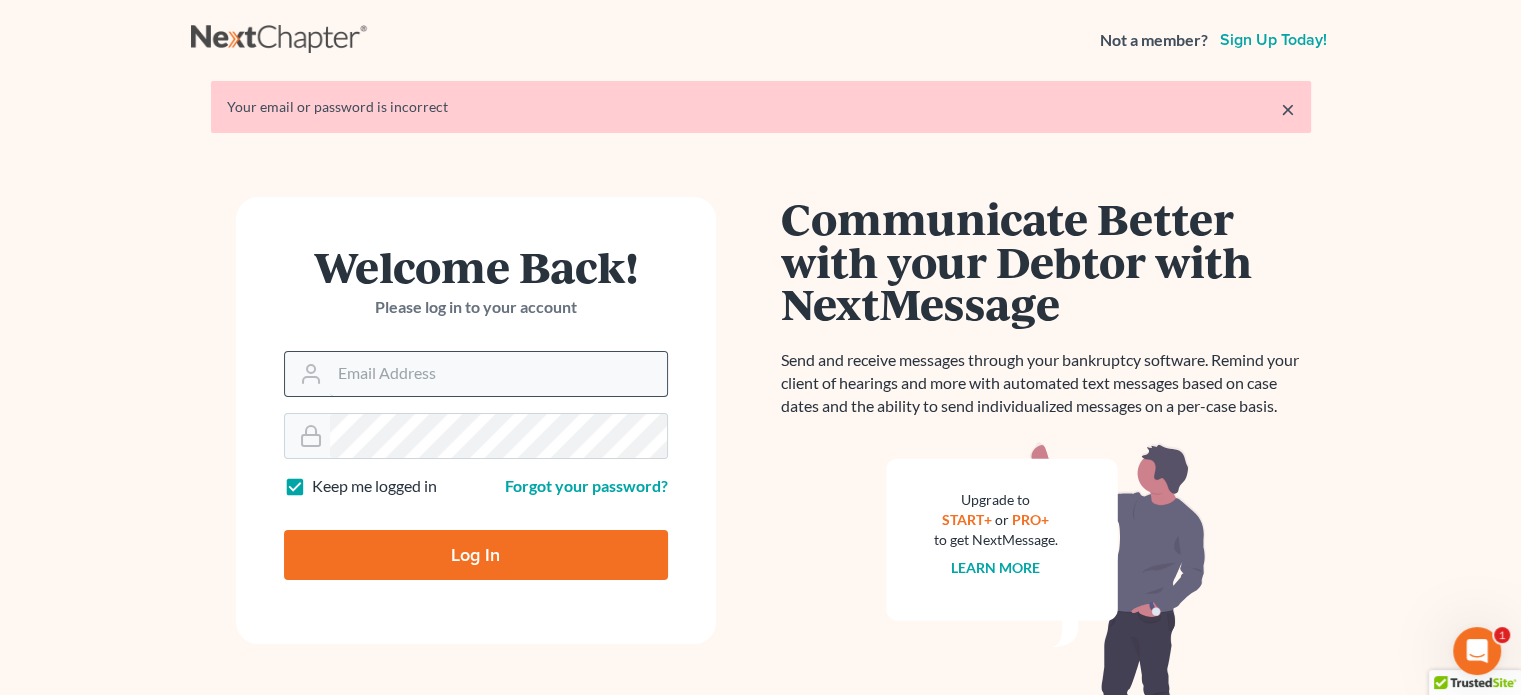 click on "Email Address" at bounding box center [498, 374] 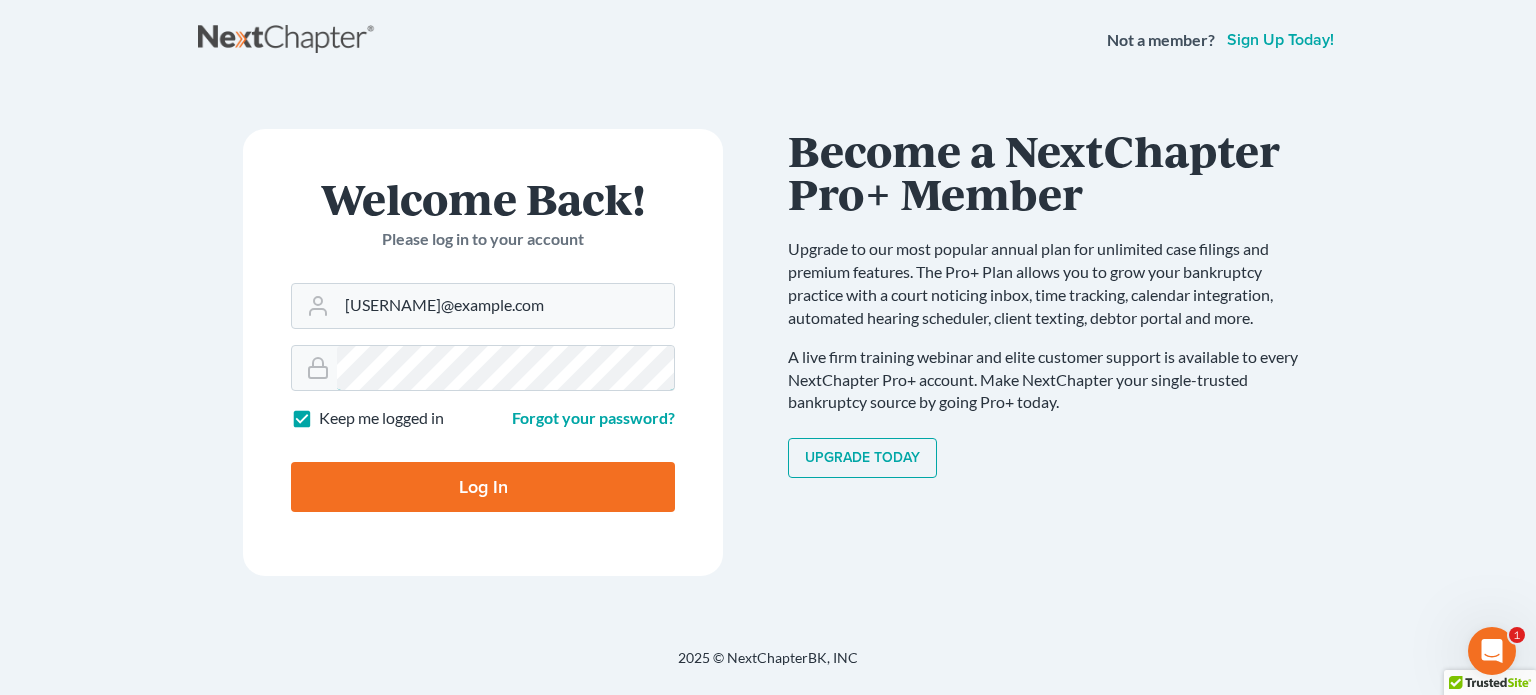 click on "Log In" at bounding box center [483, 487] 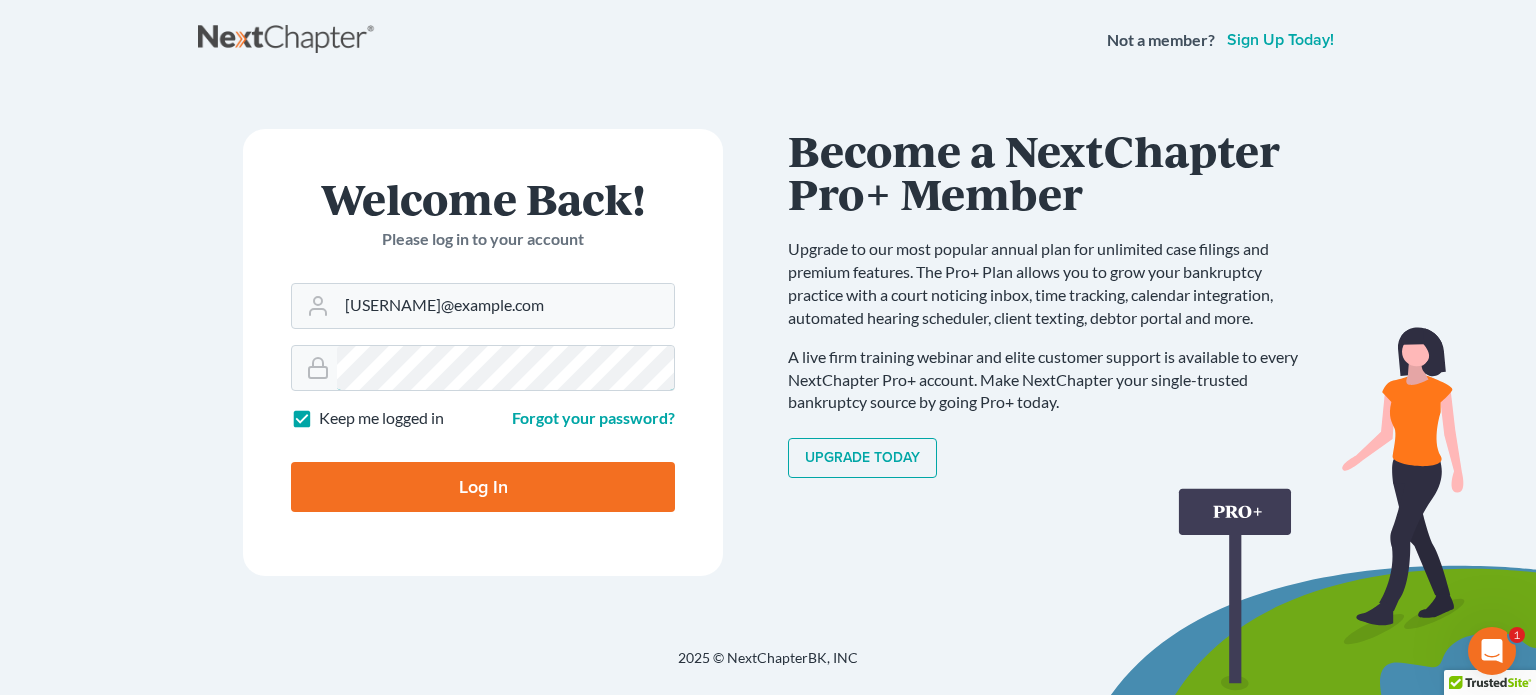 type on "Thinking..." 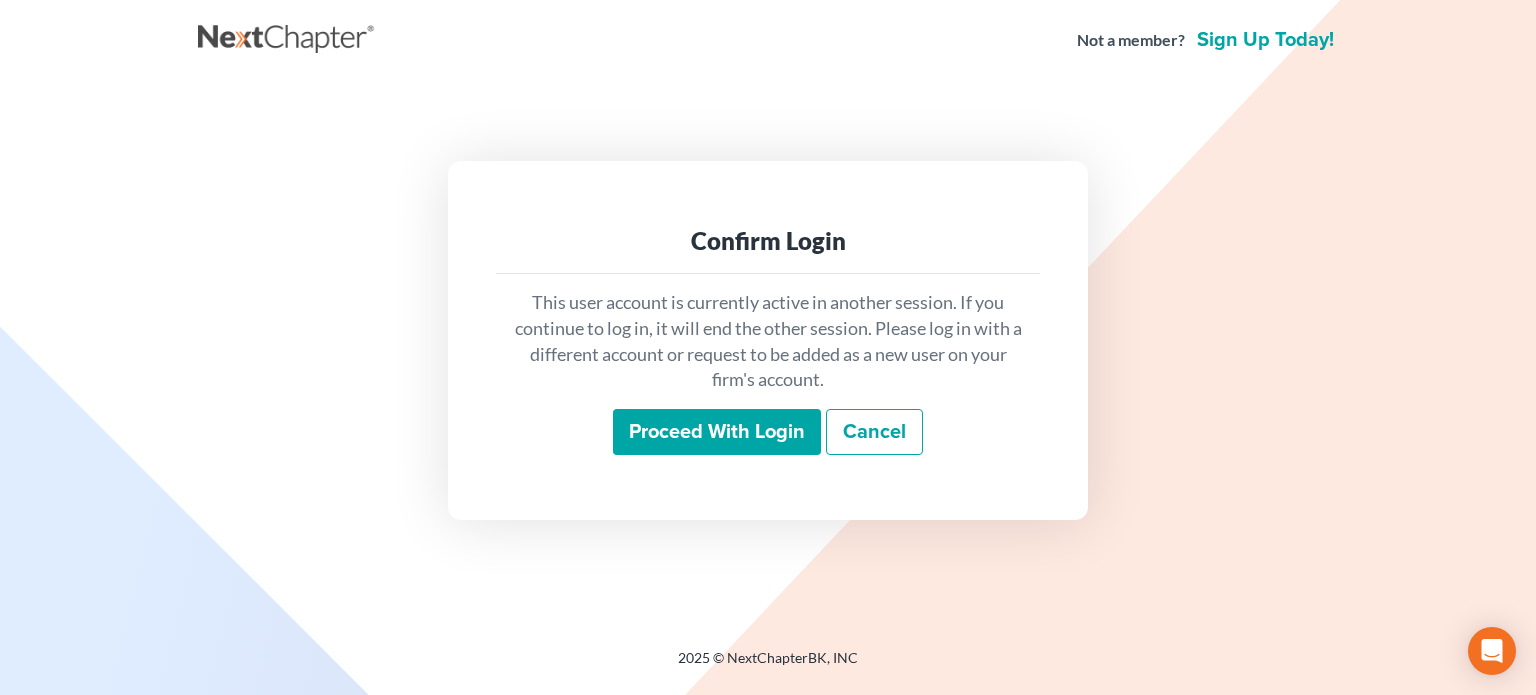 scroll, scrollTop: 0, scrollLeft: 0, axis: both 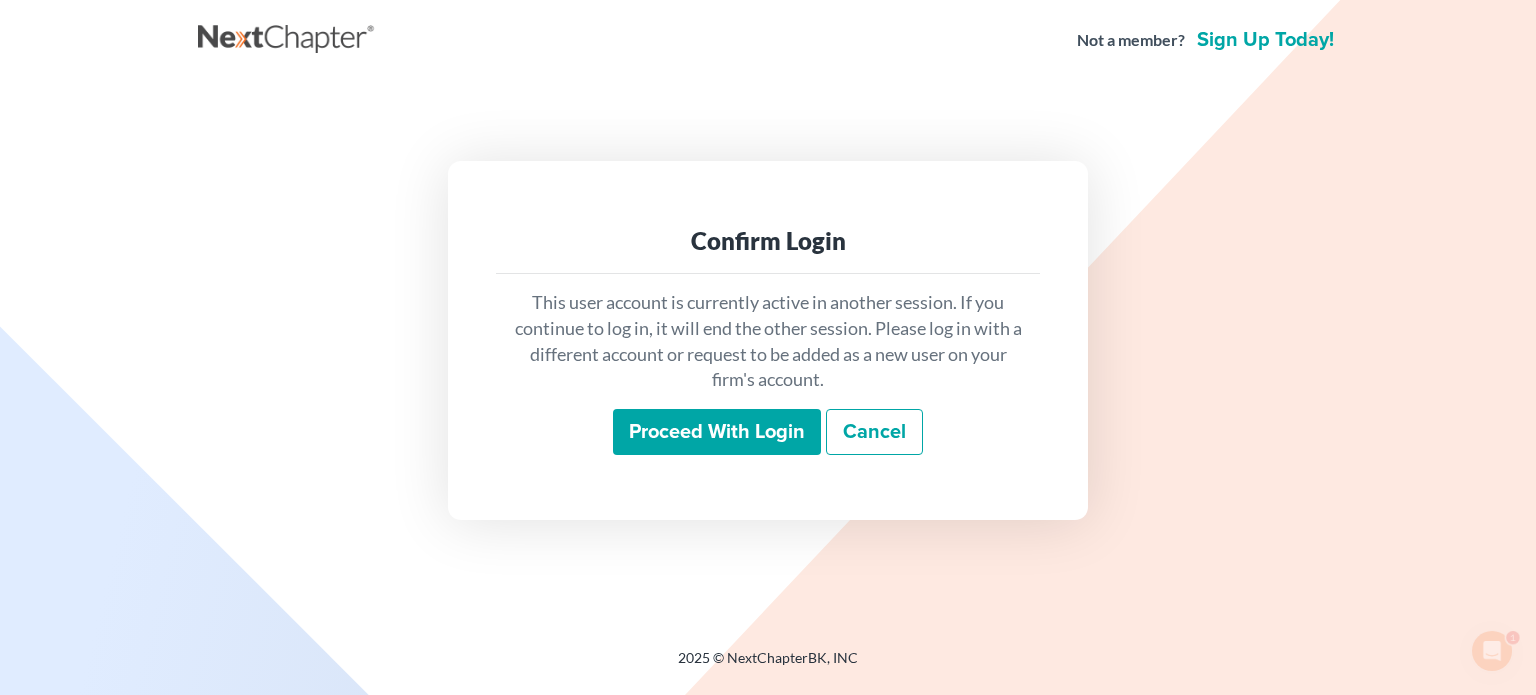 click on "Proceed with login" at bounding box center [717, 432] 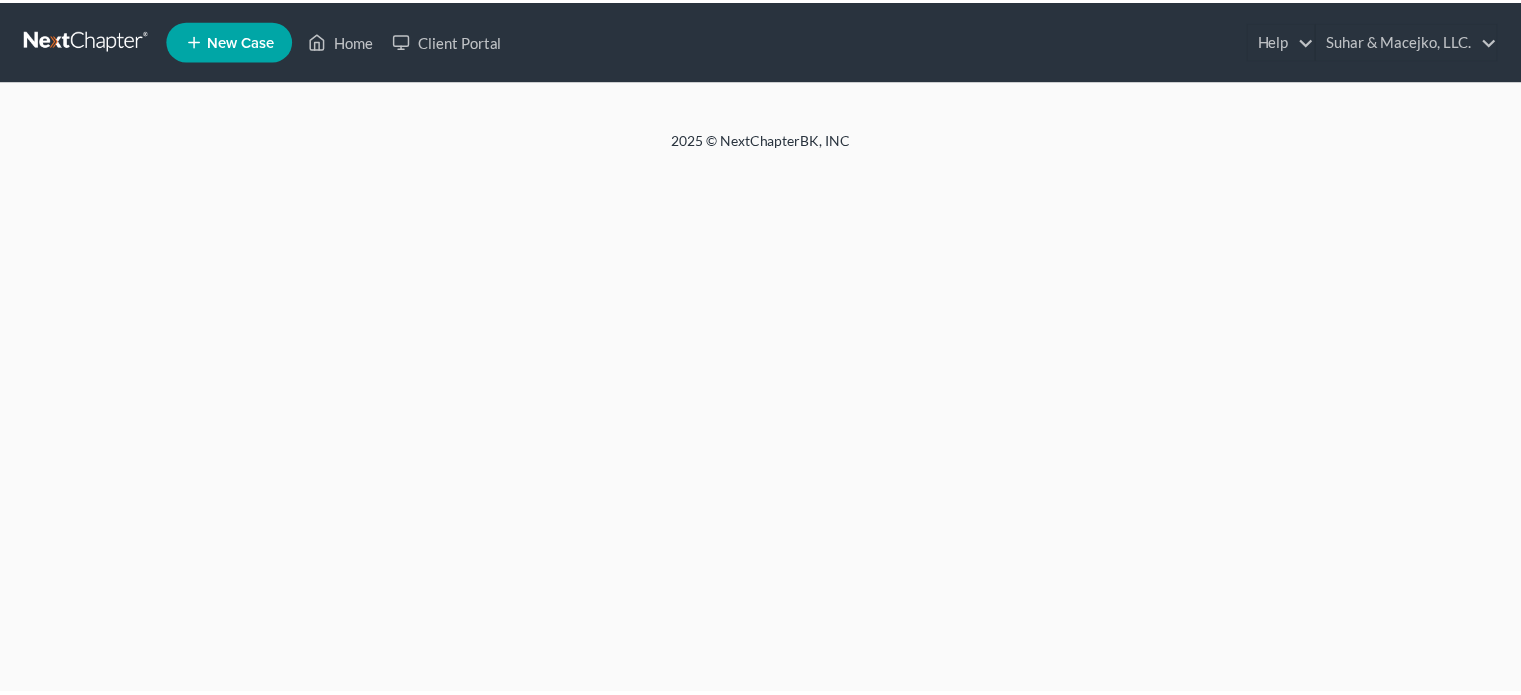 scroll, scrollTop: 0, scrollLeft: 0, axis: both 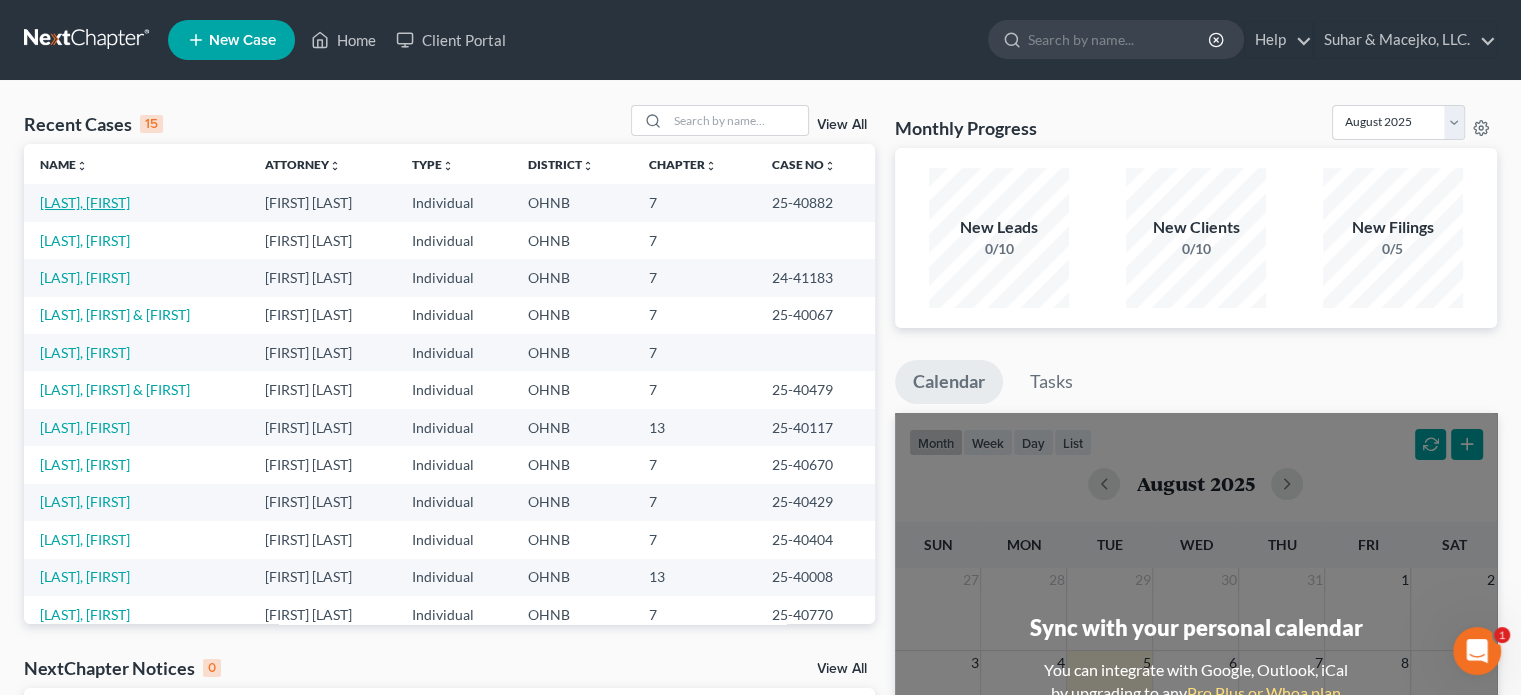 click on "[LAST], [FIRST]" at bounding box center (85, 202) 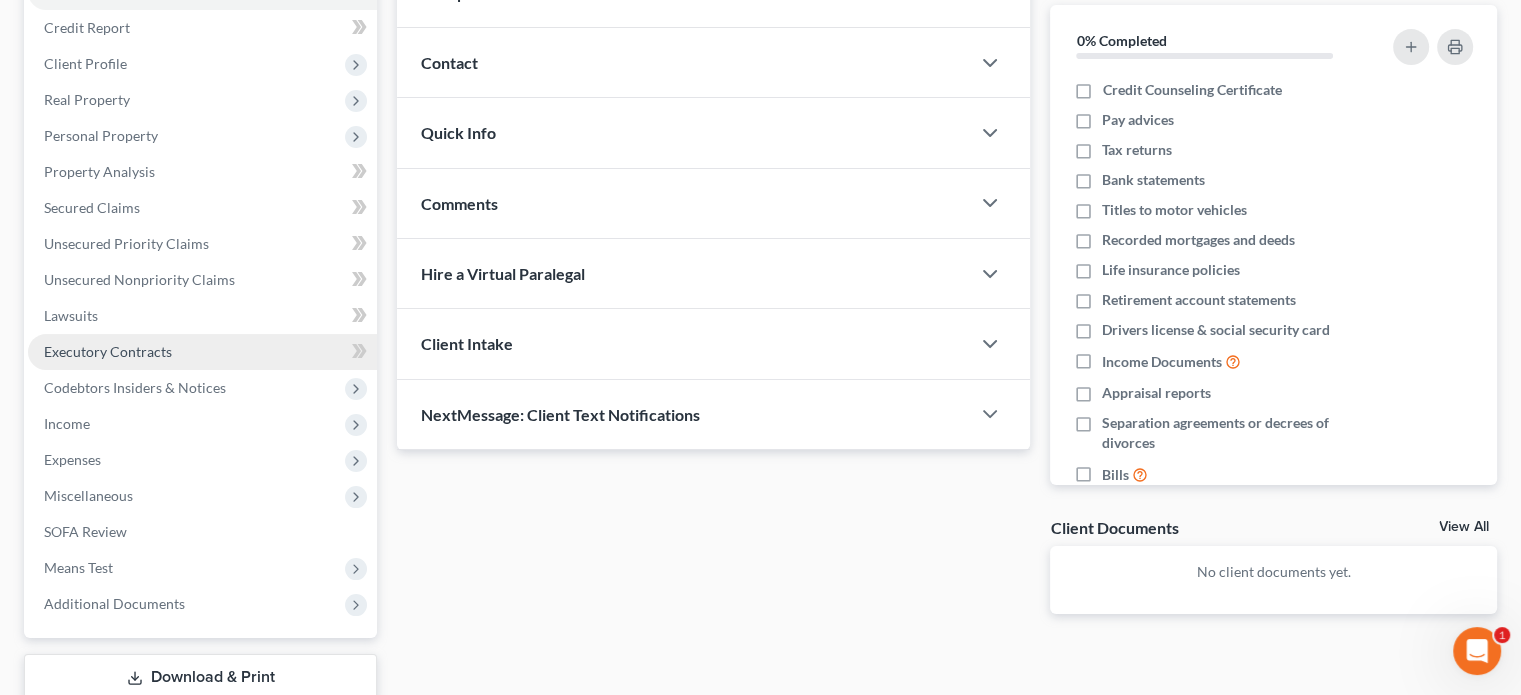 scroll, scrollTop: 100, scrollLeft: 0, axis: vertical 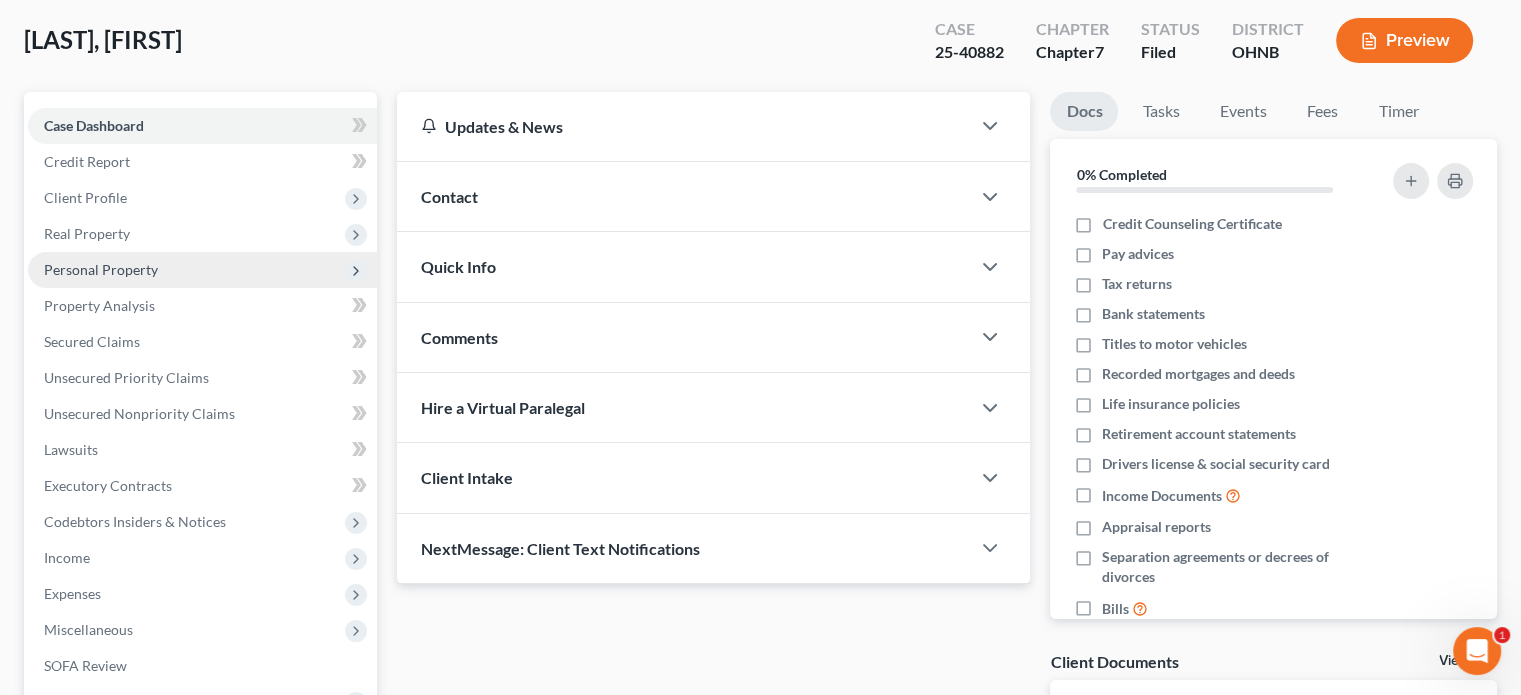 click on "Personal Property" at bounding box center [101, 269] 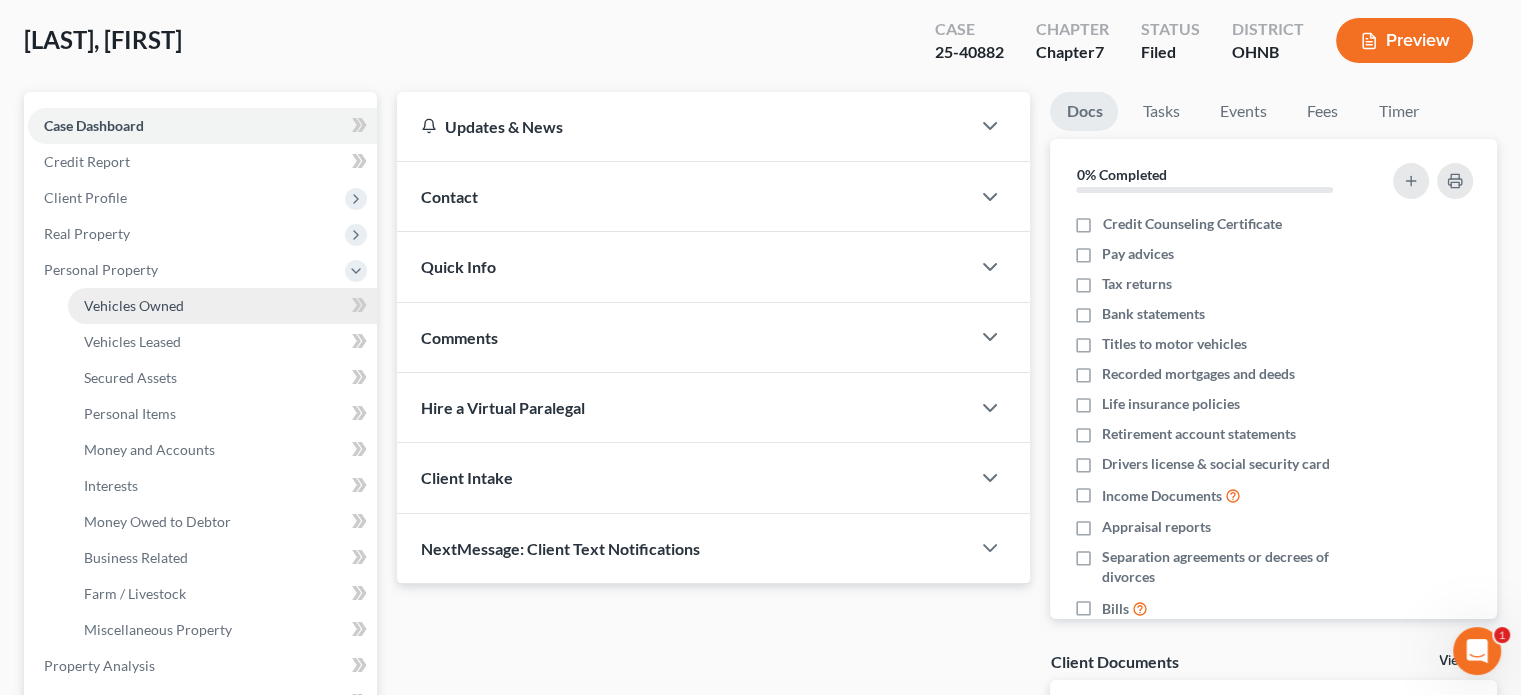 click on "Vehicles Owned" at bounding box center (134, 305) 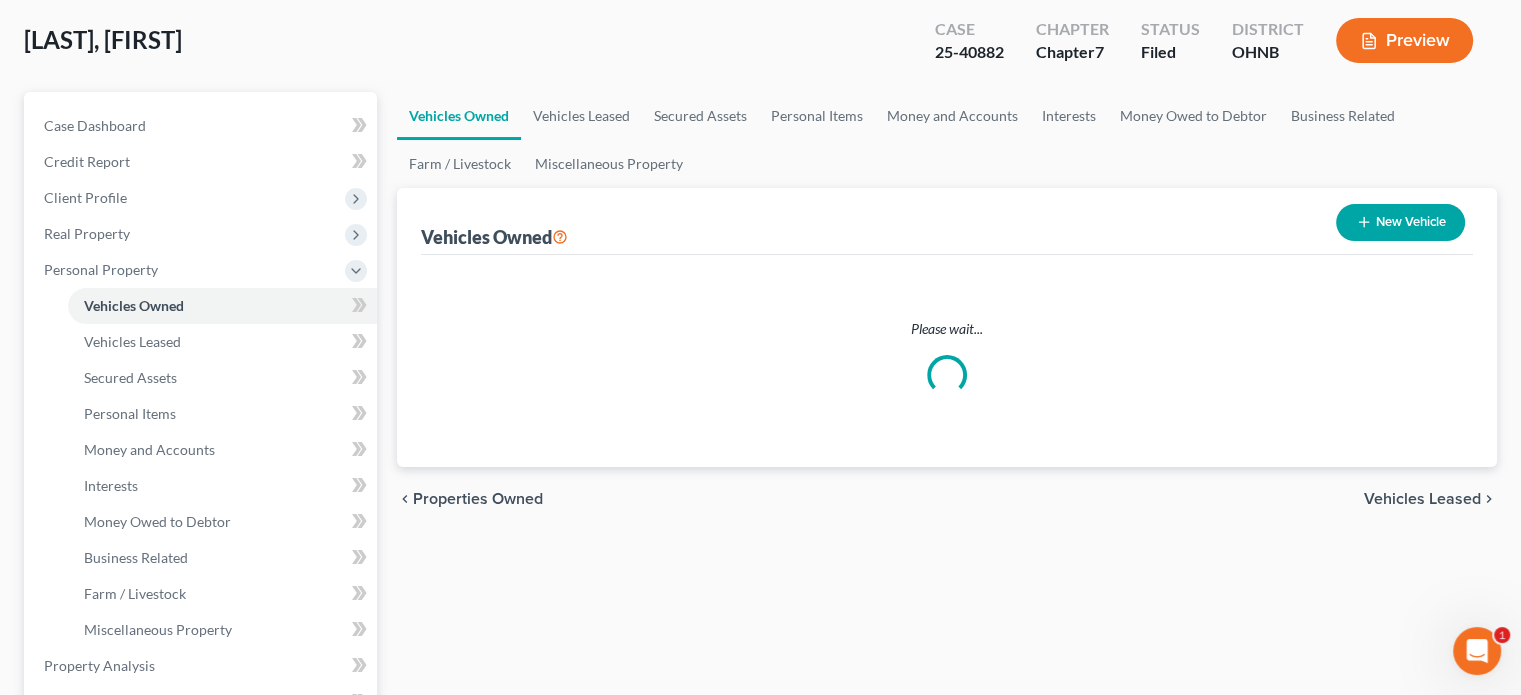 scroll, scrollTop: 0, scrollLeft: 0, axis: both 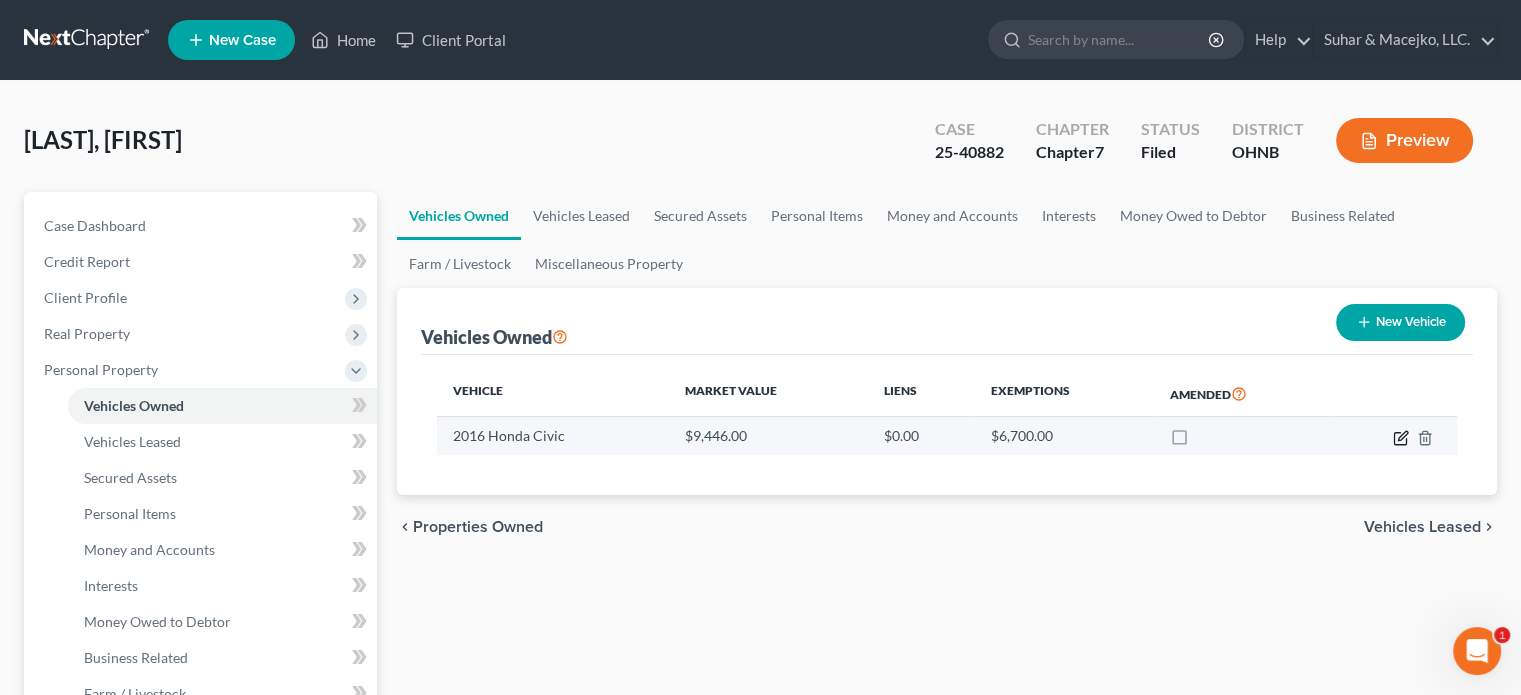 click 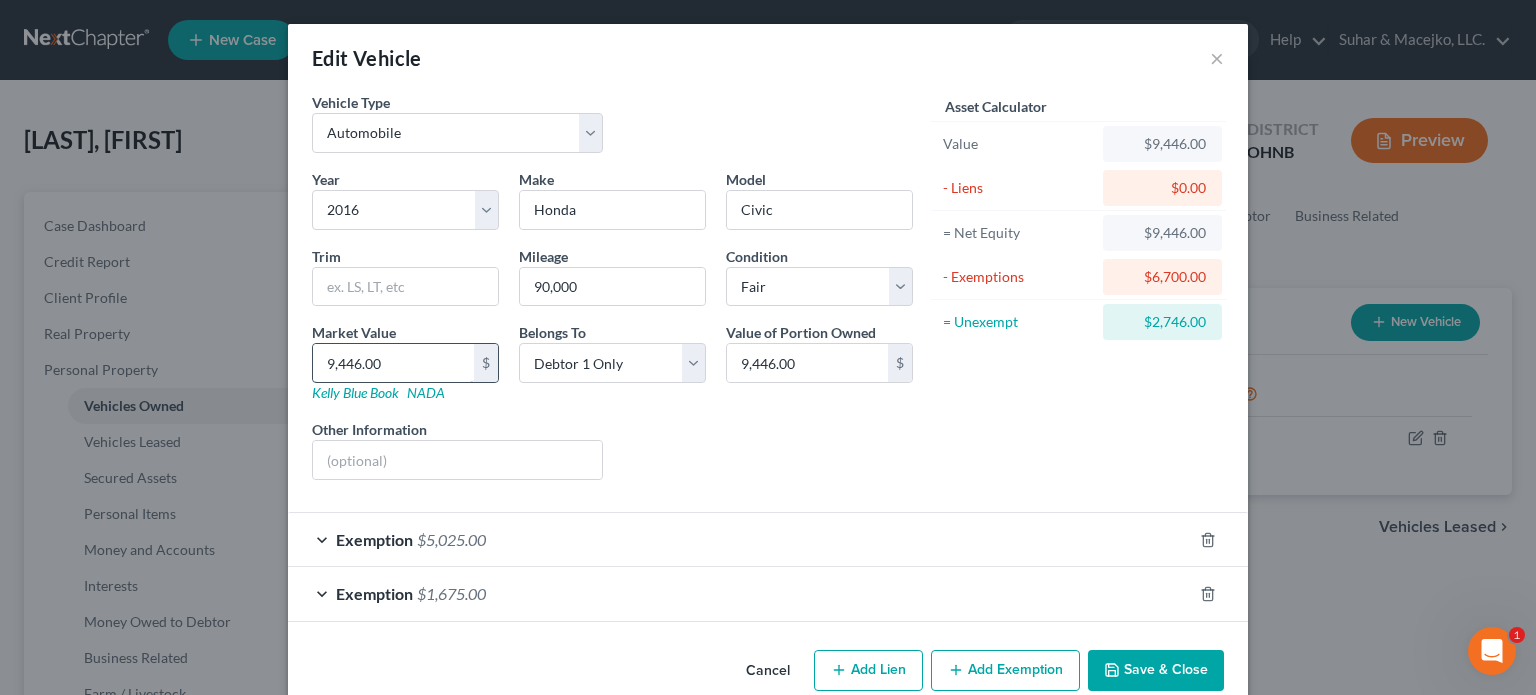 type on "8" 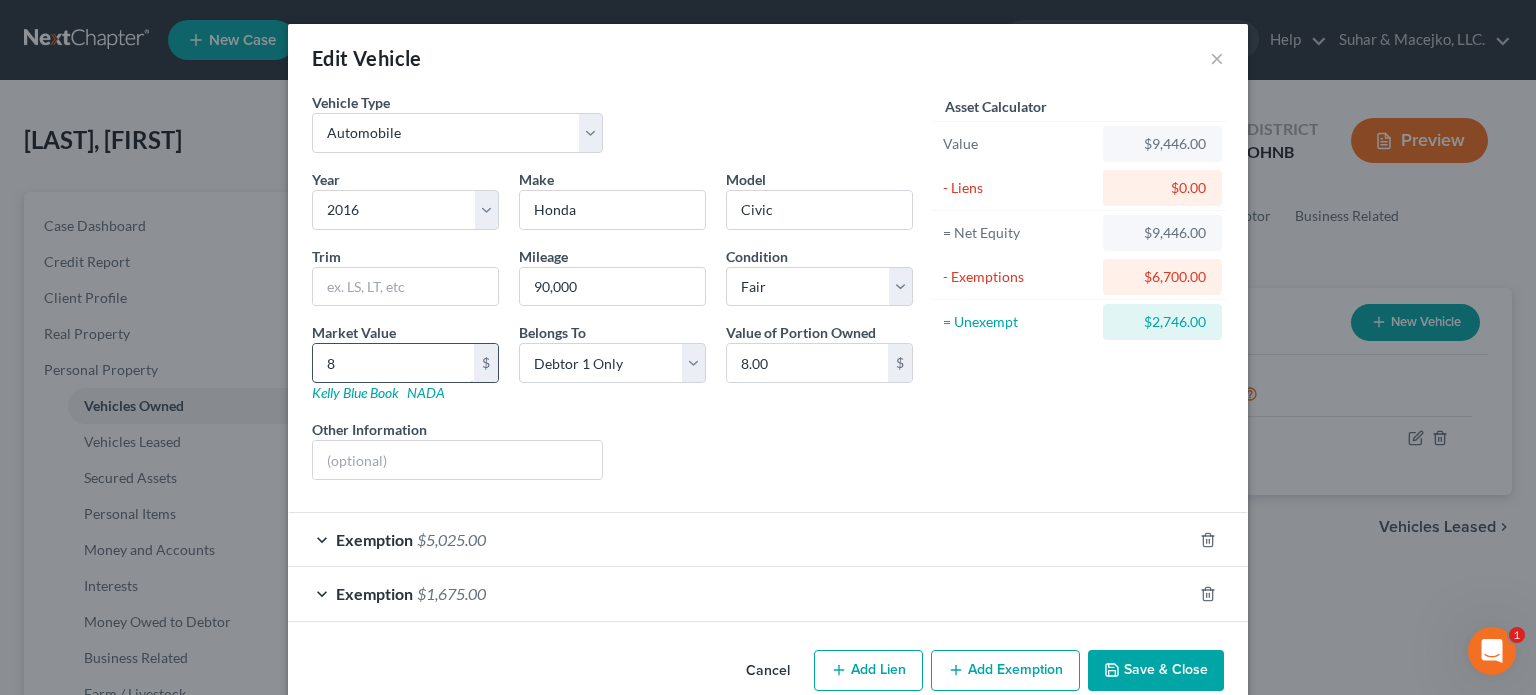 type on "85" 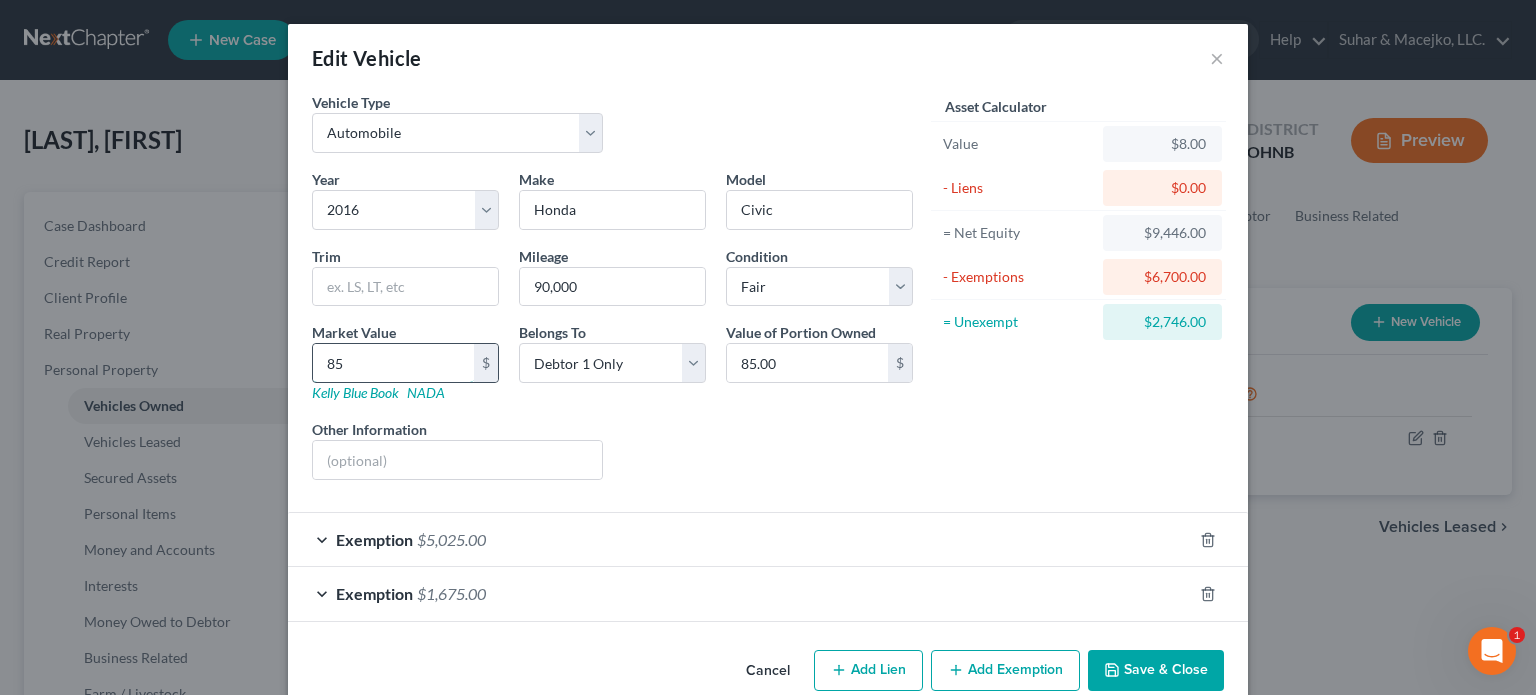type on "852" 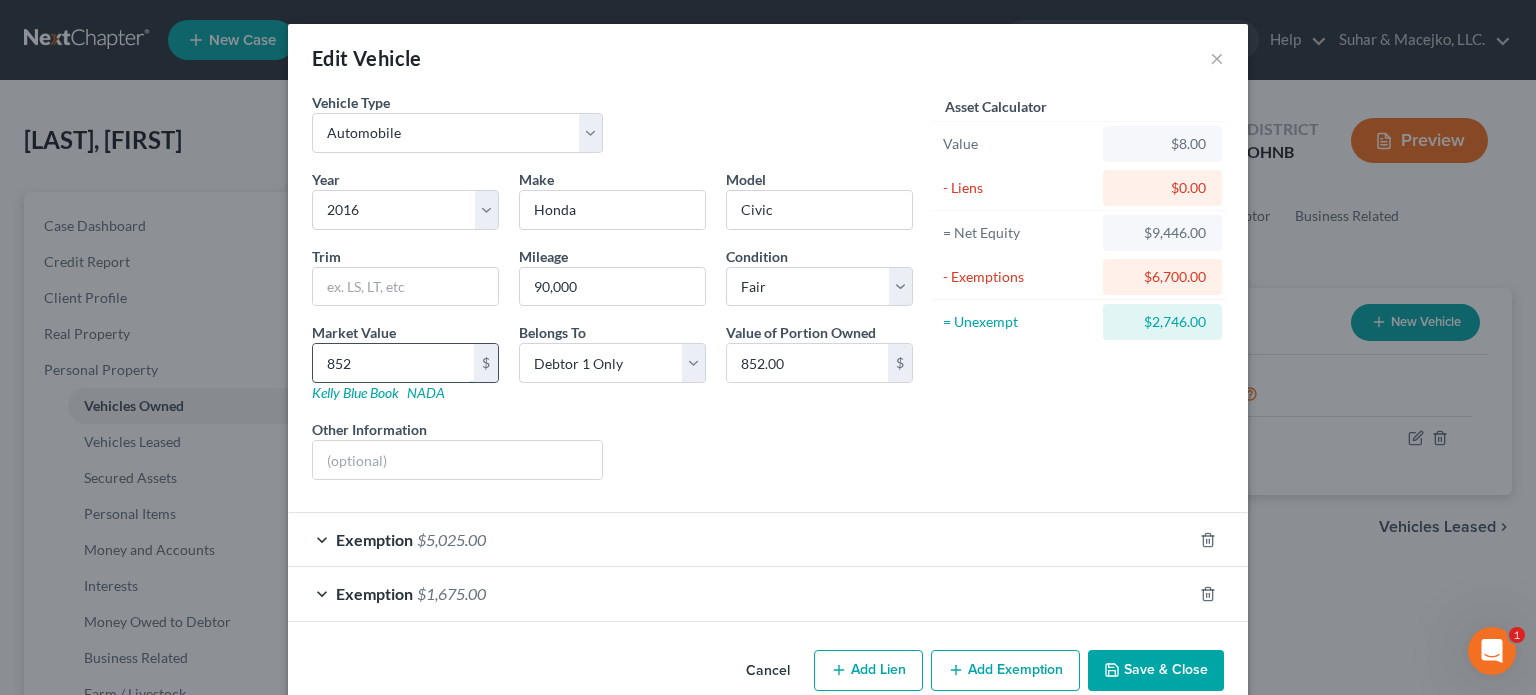 type on "8528" 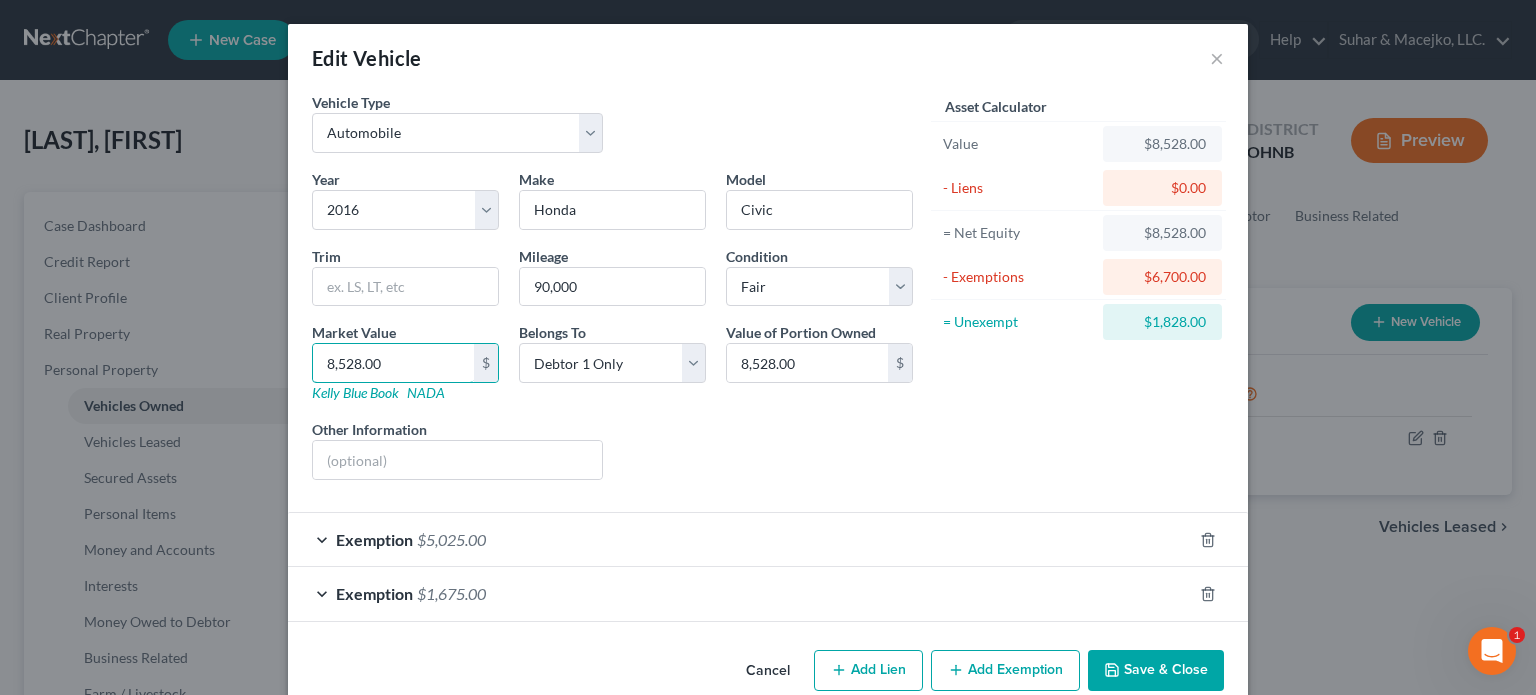 type on "8,528.00" 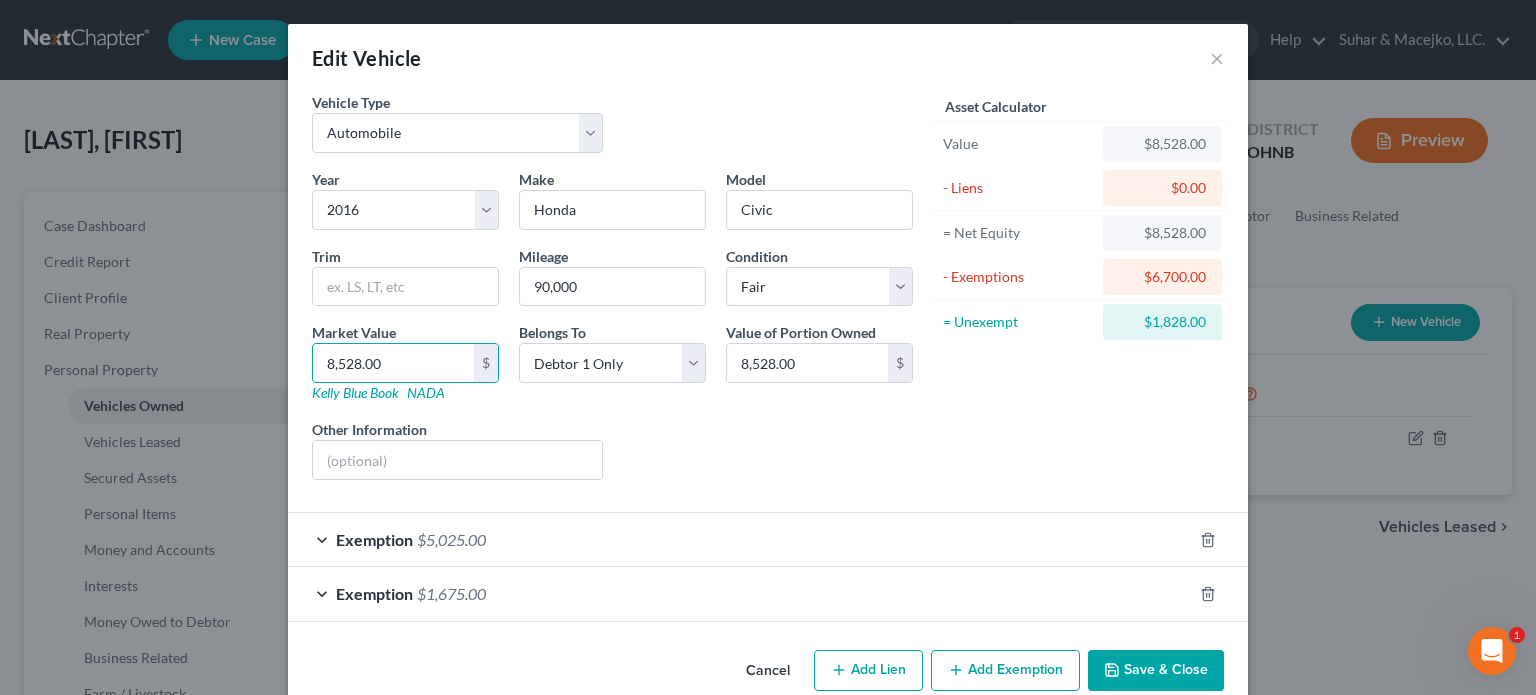 click on "Year Select [YEAR] [YEAR] [YEAR] [YEAR] [YEAR] [YEAR] [YEAR] [YEAR] [YEAR] [YEAR] [YEAR] [YEAR] [YEAR] [YEAR] [YEAR] [YEAR] [YEAR] [YEAR] [YEAR] [YEAR] [YEAR] [YEAR] [YEAR] [YEAR] [YEAR] [YEAR] [YEAR] [YEAR] [YEAR] [YEAR] [YEAR] [YEAR] [YEAR] [YEAR] [YEAR] [YEAR] [YEAR] [YEAR] [YEAR] [YEAR] [YEAR] [YEAR] [YEAR] [YEAR] [YEAR] [YEAR] [YEAR] [YEAR] [YEAR] [YEAR] [YEAR] [YEAR] [YEAR] [YEAR] [YEAR] [YEAR] [YEAR] [YEAR] [YEAR] [YEAR] [YEAR] [YEAR] [YEAR] [YEAR] [YEAR] [YEAR] [YEAR] [YEAR] [YEAR] [YEAR] [YEAR] [YEAR] [YEAR] [YEAR] [YEAR] [YEAR] [YEAR] [YEAR] [YEAR] [YEAR] [YEAR] [YEAR] [YEAR] [YEAR] [YEAR] [YEAR] [YEAR] [YEAR] [YEAR] [YEAR] [YEAR] [YEAR] [YEAR] [YEAR] [YEAR] [YEAR] [YEAR] [YEAR] [YEAR] [YEAR] [YEAR] [YEAR] [YEAR] [YEAR] [YEAR] [YEAR] [YEAR] [YEAR] [YEAR] [YEAR] [YEAR] [YEAR] [YEAR] [YEAR] [YEAR] [YEAR] [YEAR] [YEAR] [YEAR] [YEAR] [YEAR] [YEAR] [YEAR] [YEAR] [YEAR] [YEAR] [YEAR] [YEAR] [YEAR] [YEAR] [YEAR] [YEAR] [YEAR] [YEAR] [YEAR] [YEAR] [YEAR] [YEAR] [YEAR] [YEAR] [YEAR] [YEAR] [YEAR] [YEAR] [YEAR] [YEAR] [YEAR] [YEAR] [YEAR] [YEAR] [YEAR] [YEAR] [YEAR] [YEAR] [YEAR] [YEAR] [YEAR] [YEAR] [YEAR] [YEAR] [YEAR] [YEAR] [YEAR] [YEAR] [YEAR] [YEAR] [YEAR] [YEAR] [YEAR] [YEAR] [YEAR] [YEAR] [YEAR] [YEAR] [YEAR] [YEAR] [YEAR] [YEAR] [YEAR] [YEAR] [YEAR]
Make
*
Honda Model Civic Trim Mileage 90,000 Condition Select Excellent Very Good Good Fair Poor Market Value [CURRENCY][VALUE] $ Kelly Blue Book NADA
Belongs To
*
Select Debtor 1 Only Debtor 2 Only Debtor 1 And Debtor 2 Only At Least One Of The Debtors And Another Community Property Value of Portion Owned [CURRENCY][VALUE] $ Other Information
Liens
Select" at bounding box center (612, 332) 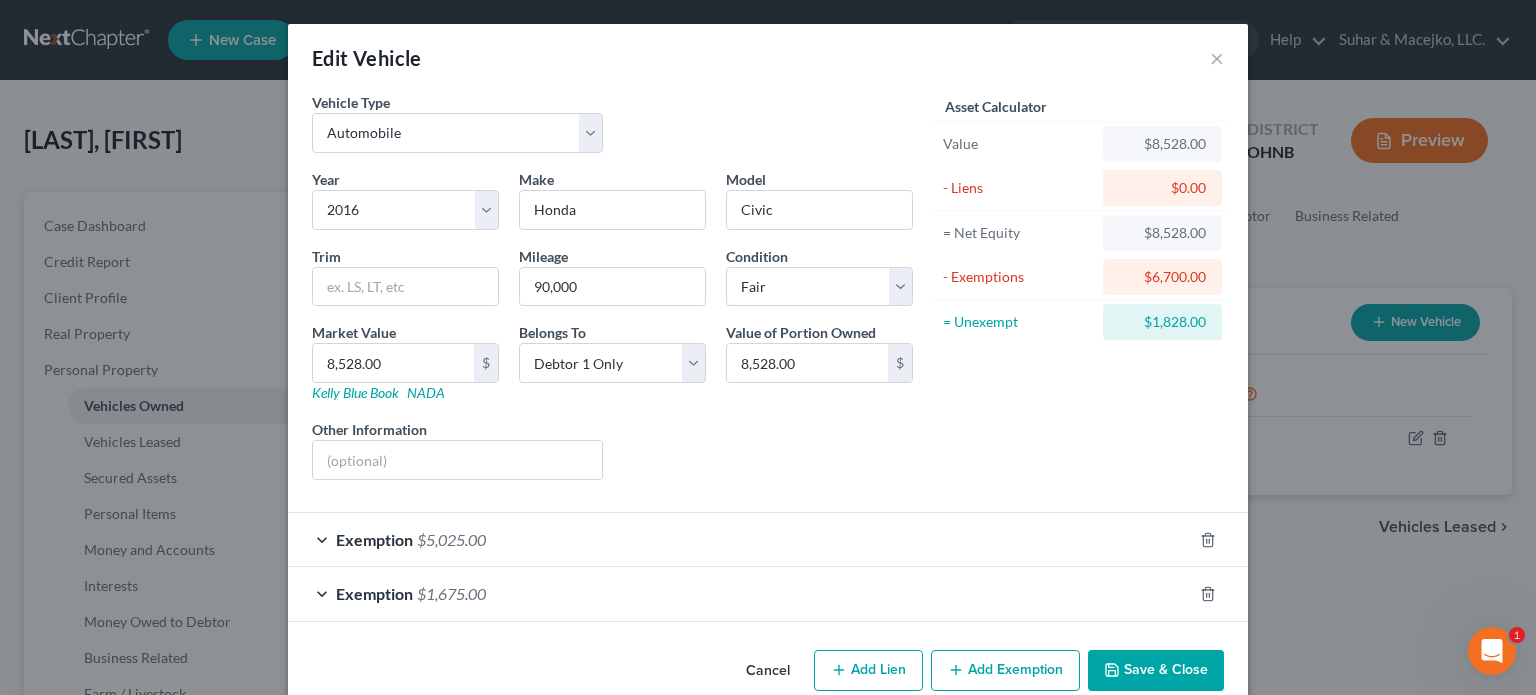 click on "Save & Close" at bounding box center [1156, 671] 